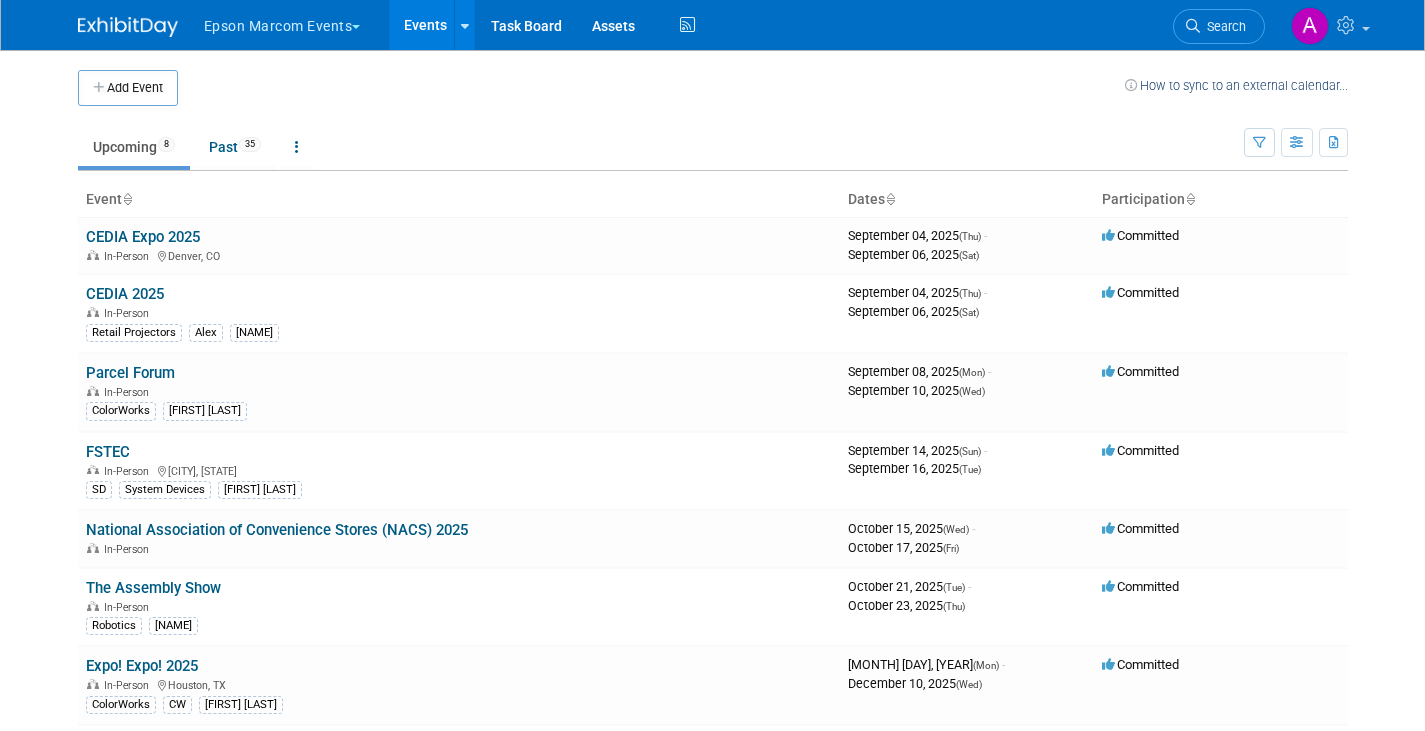 scroll, scrollTop: 0, scrollLeft: 0, axis: both 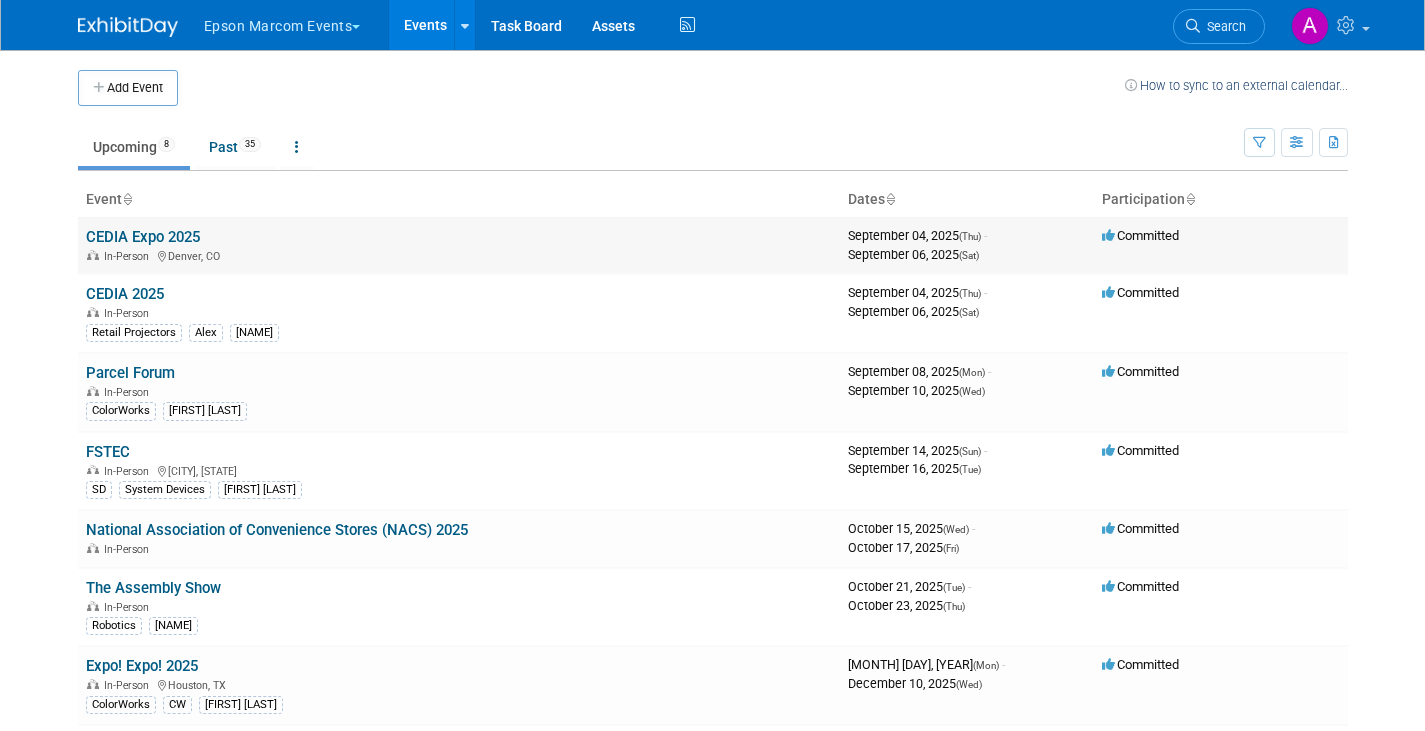 click on "CEDIA Expo 2025" at bounding box center [143, 237] 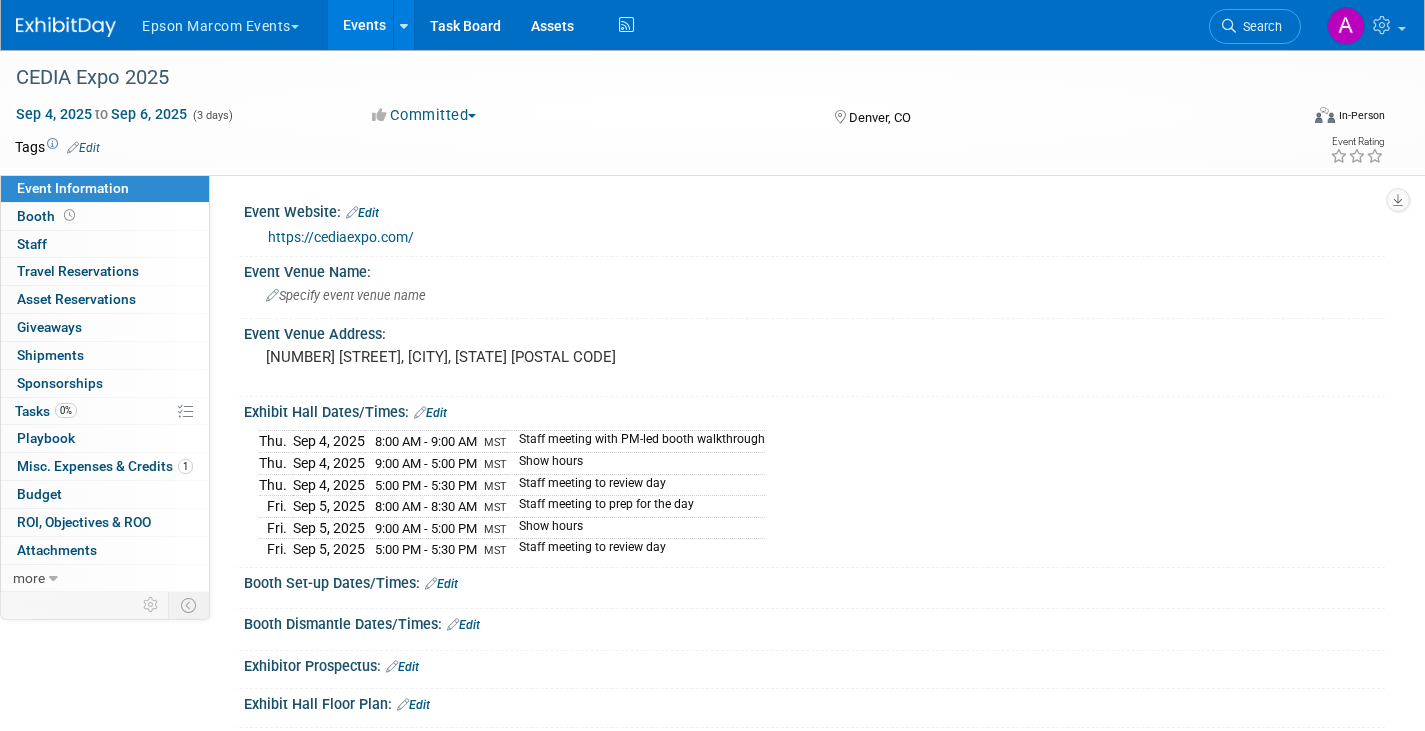 scroll, scrollTop: 0, scrollLeft: 0, axis: both 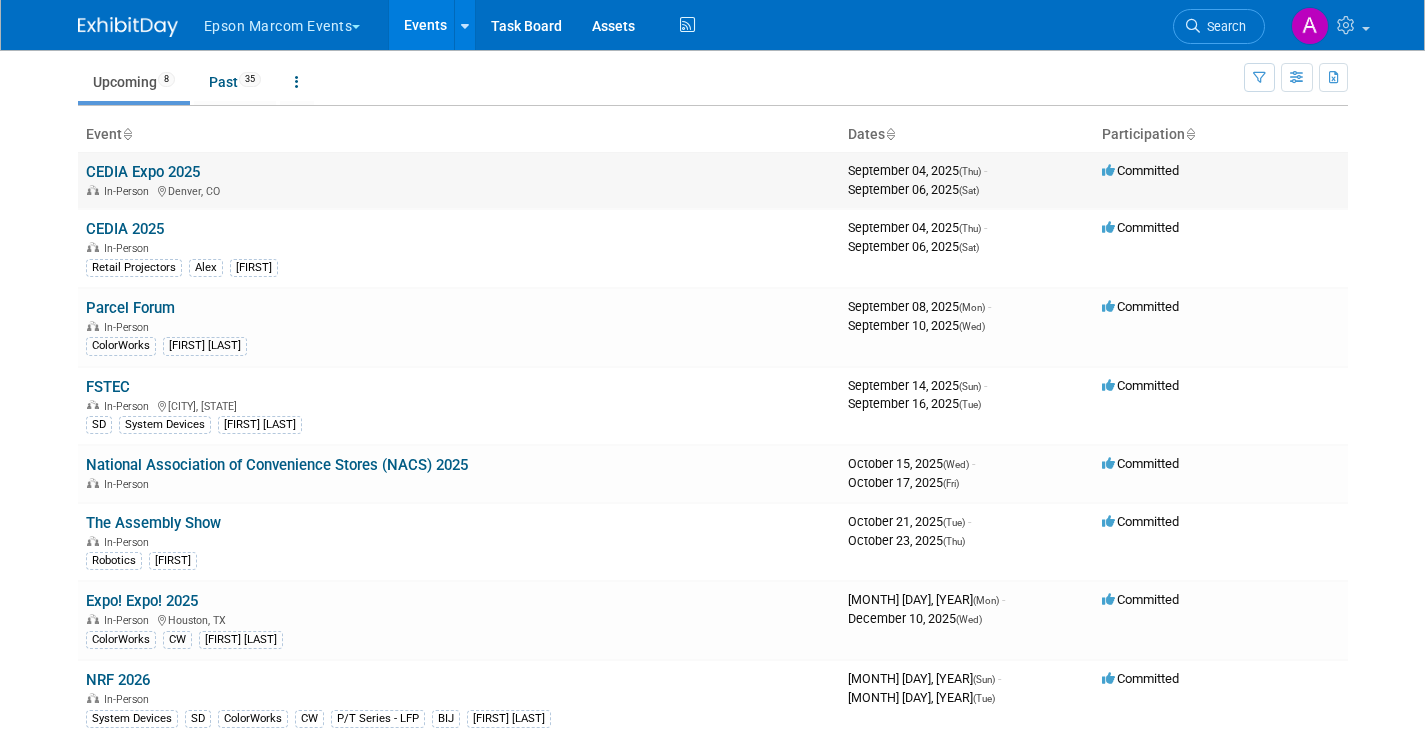 click on "CEDIA Expo 2025" at bounding box center (143, 172) 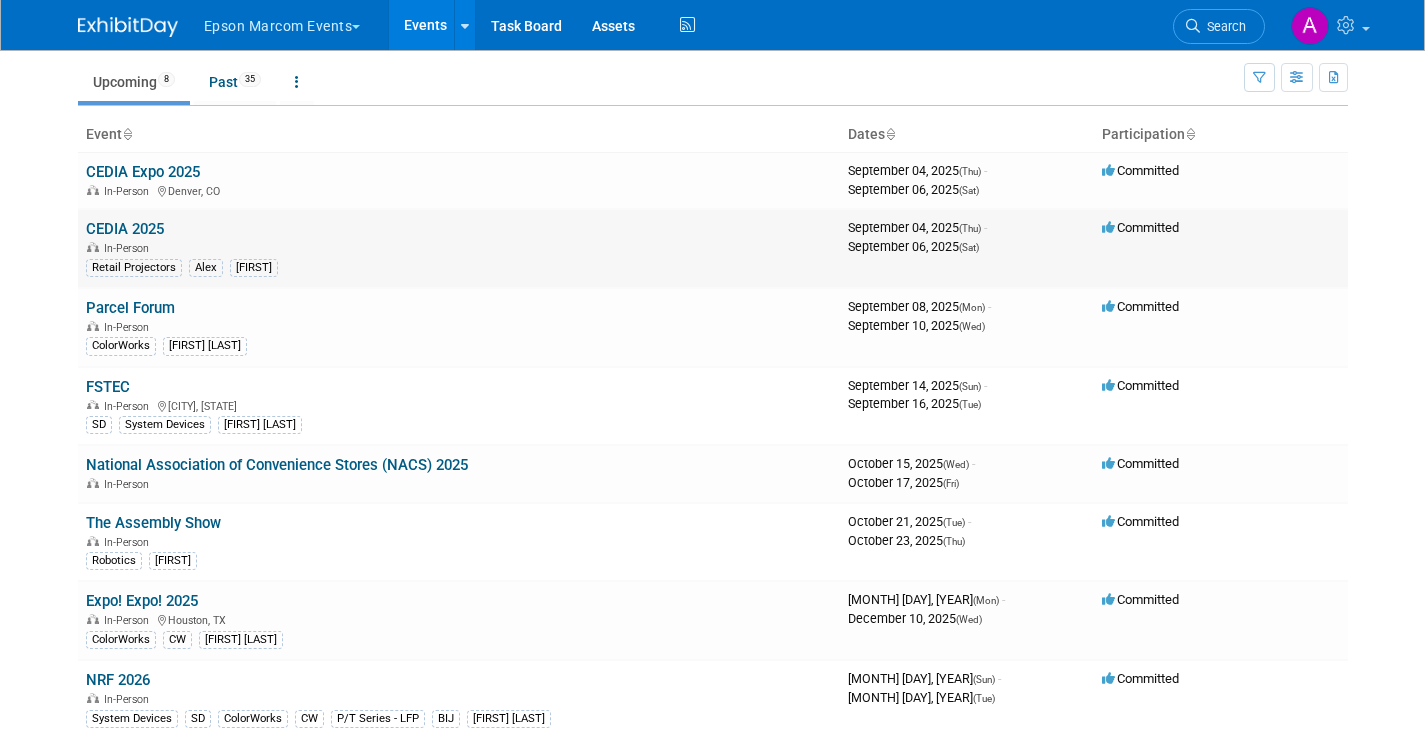 click on "CEDIA 2025" at bounding box center [125, 229] 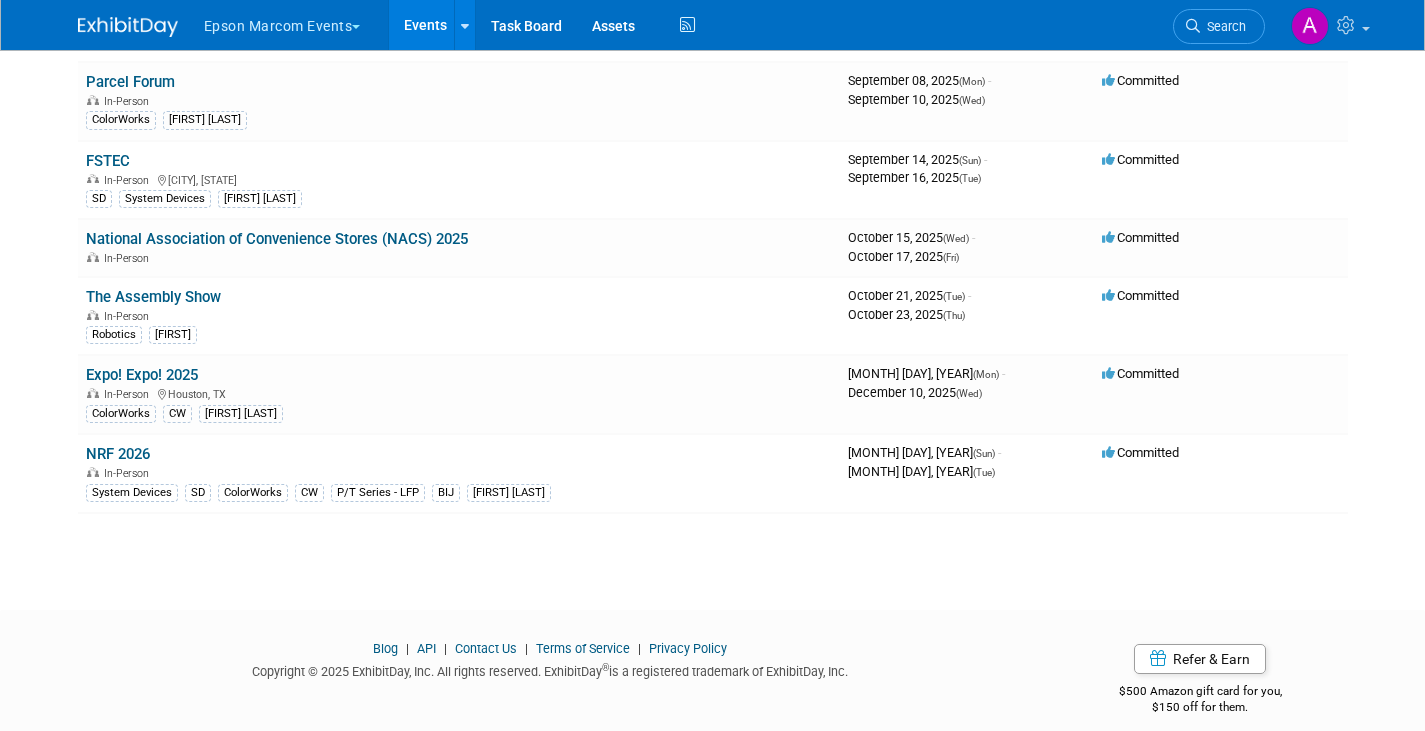 scroll, scrollTop: 310, scrollLeft: 0, axis: vertical 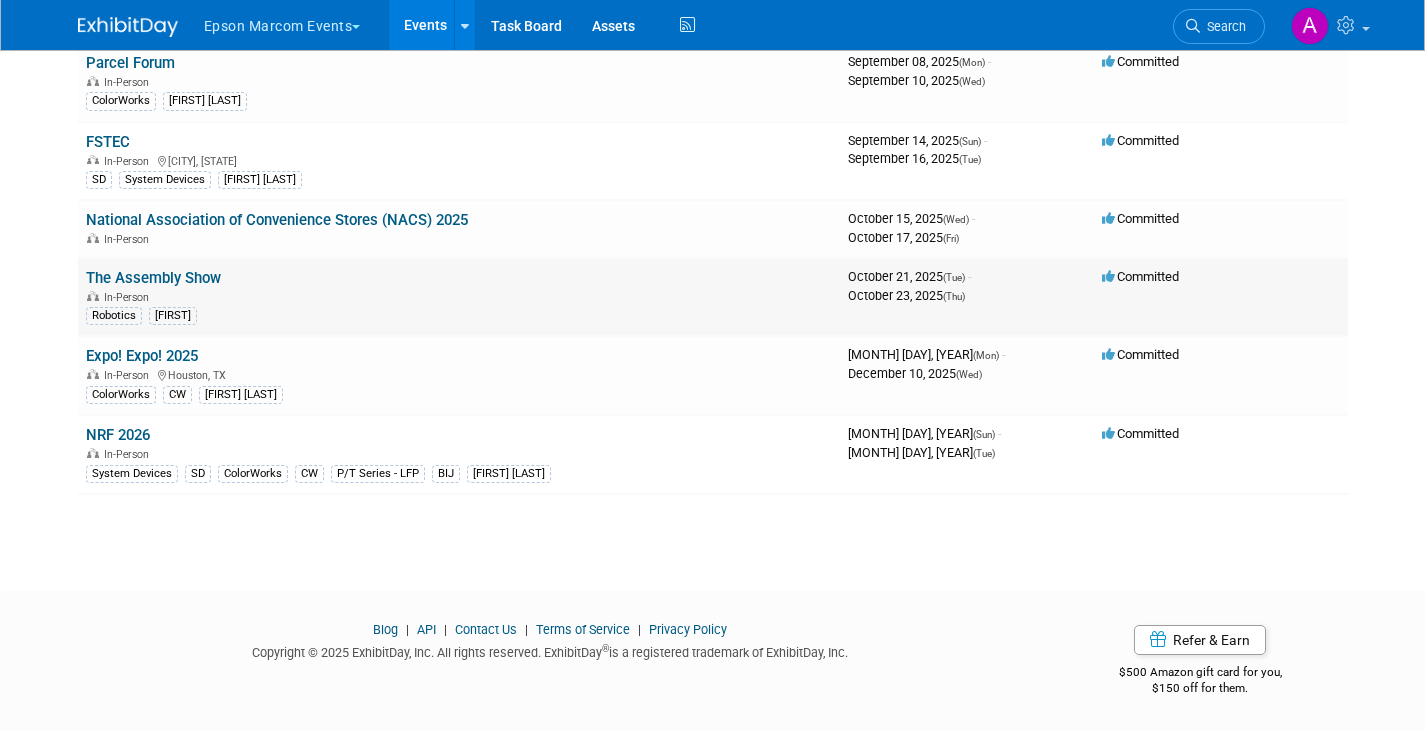 click on "The Assembly Show" at bounding box center (153, 278) 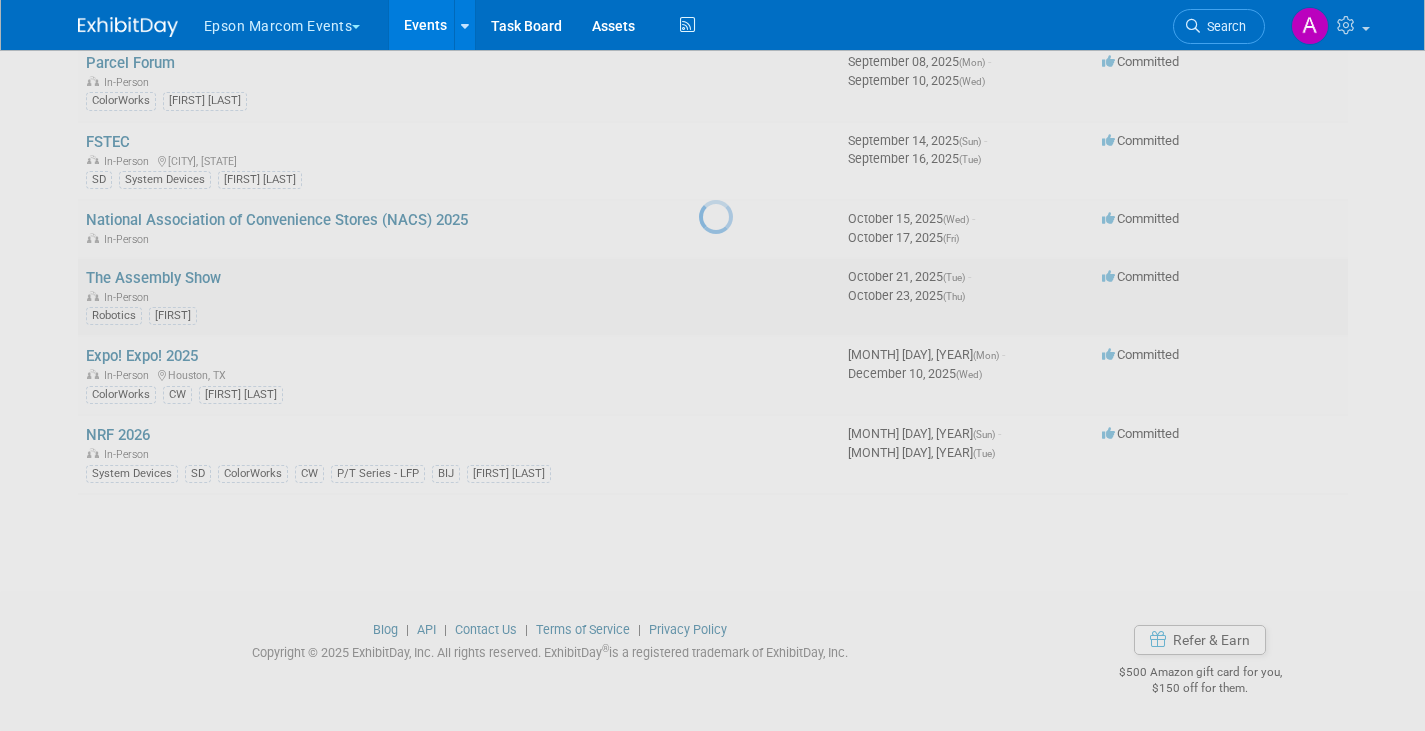 click at bounding box center (713, 365) 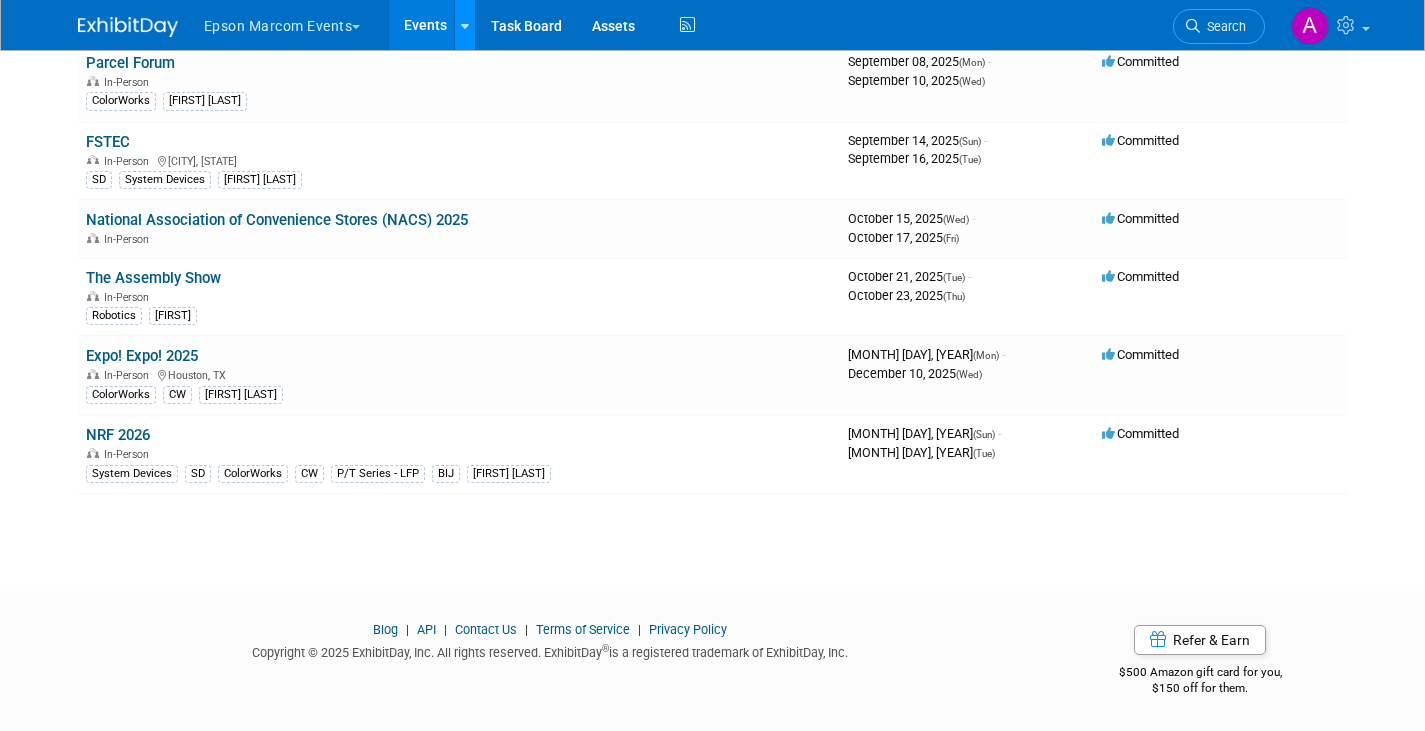 click at bounding box center [465, 26] 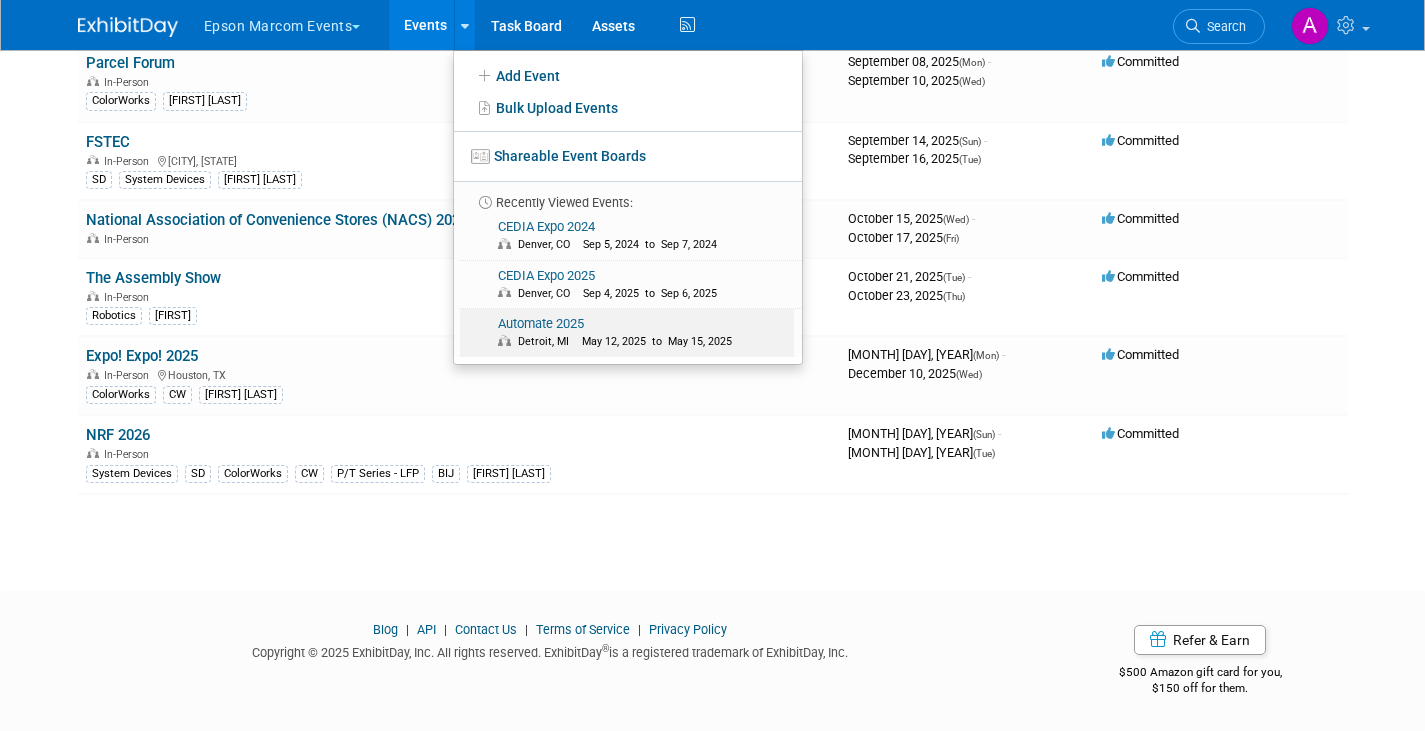 click on "Detroit, MI" at bounding box center (548, 341) 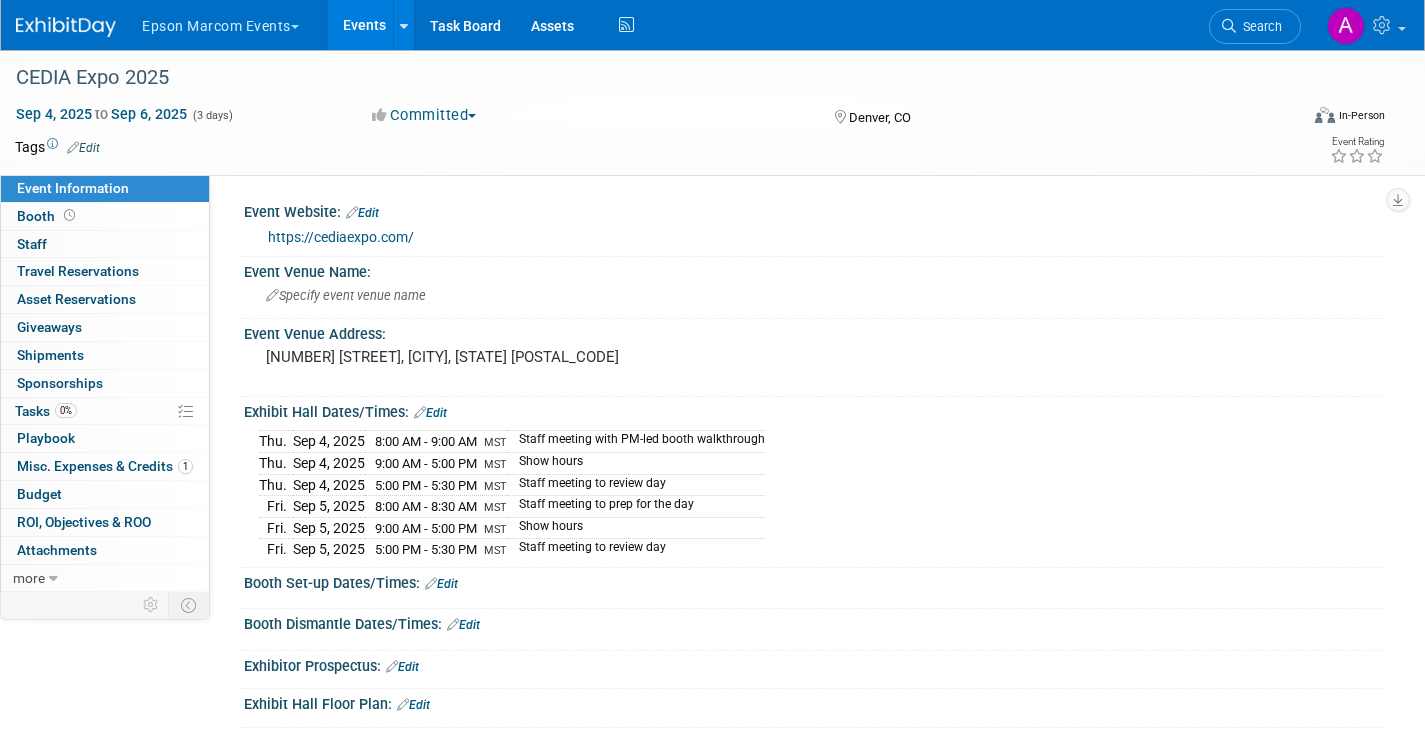 scroll, scrollTop: 0, scrollLeft: 0, axis: both 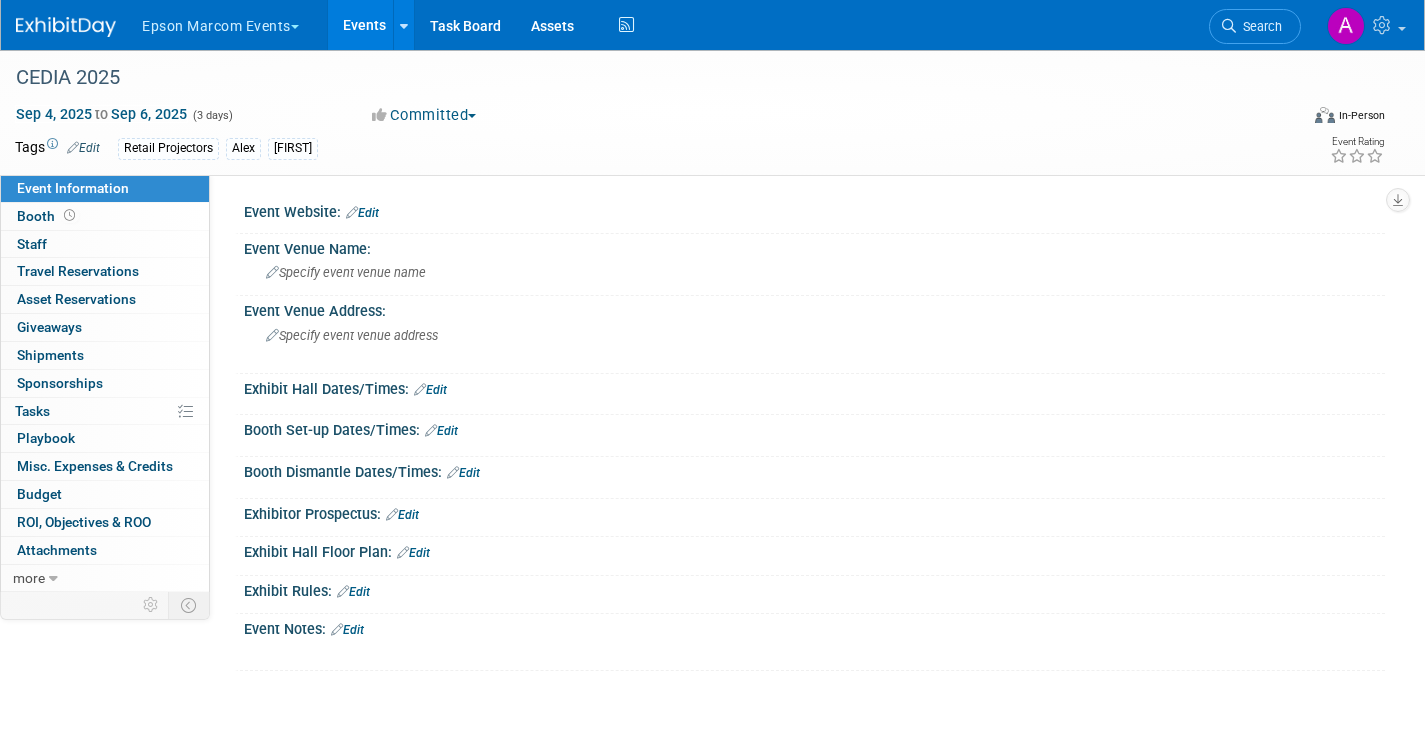 click at bounding box center (472, 116) 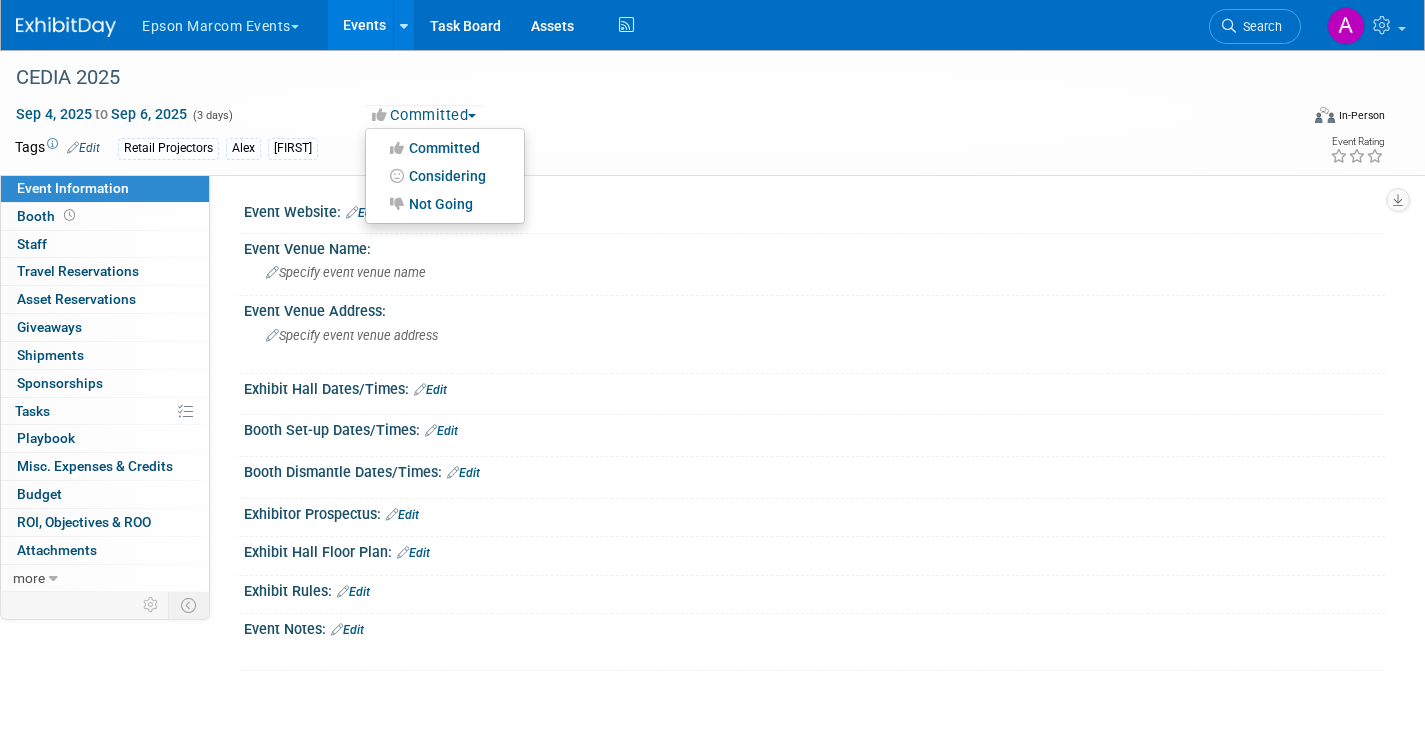 click on "Edit" at bounding box center [83, 148] 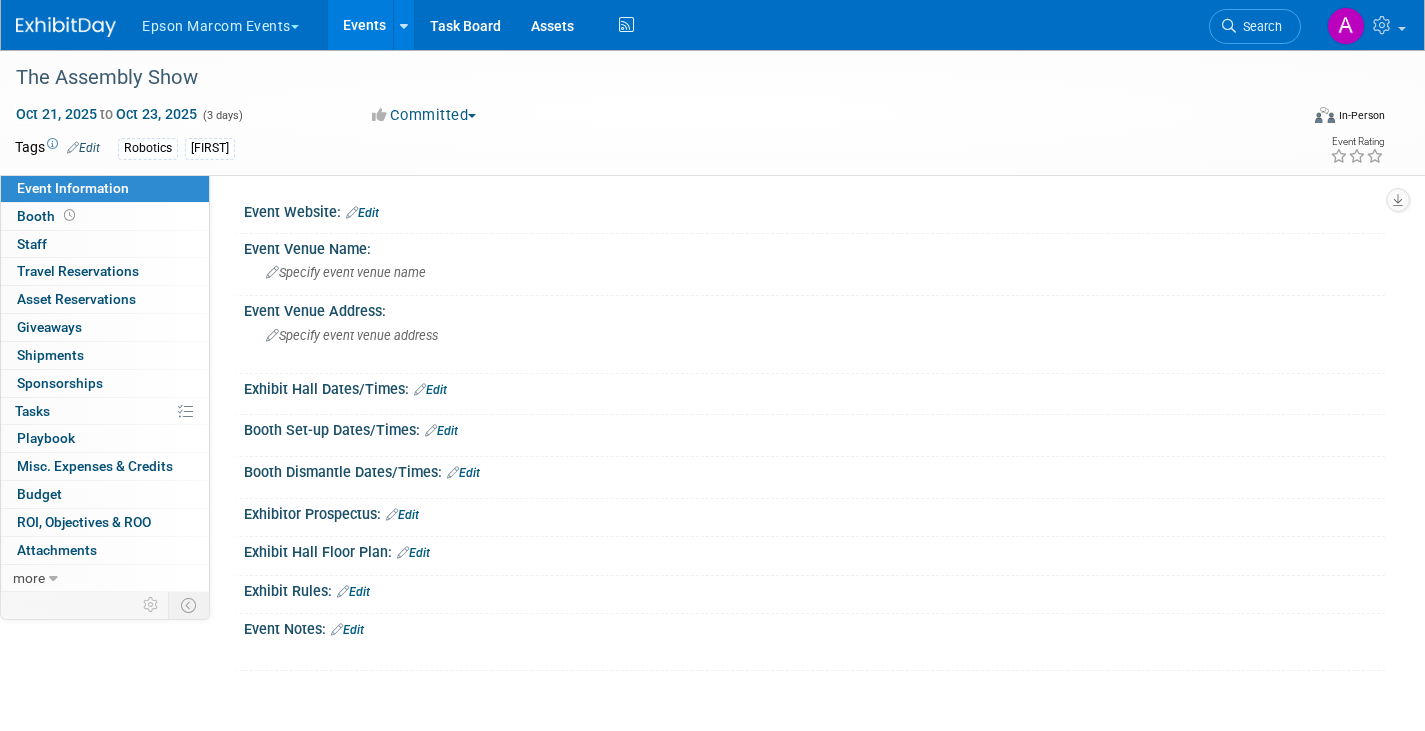 scroll, scrollTop: 0, scrollLeft: 0, axis: both 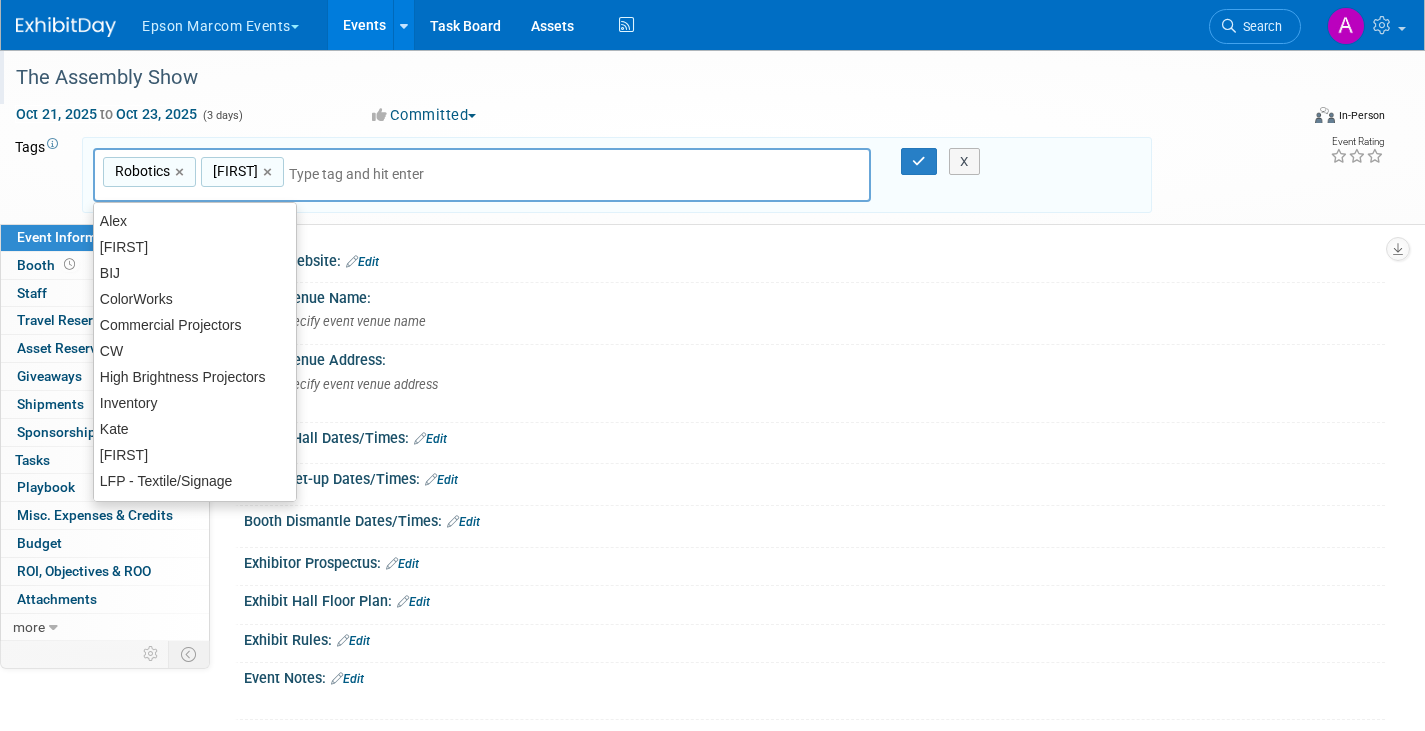 click on "The Assembly Show" at bounding box center (638, 78) 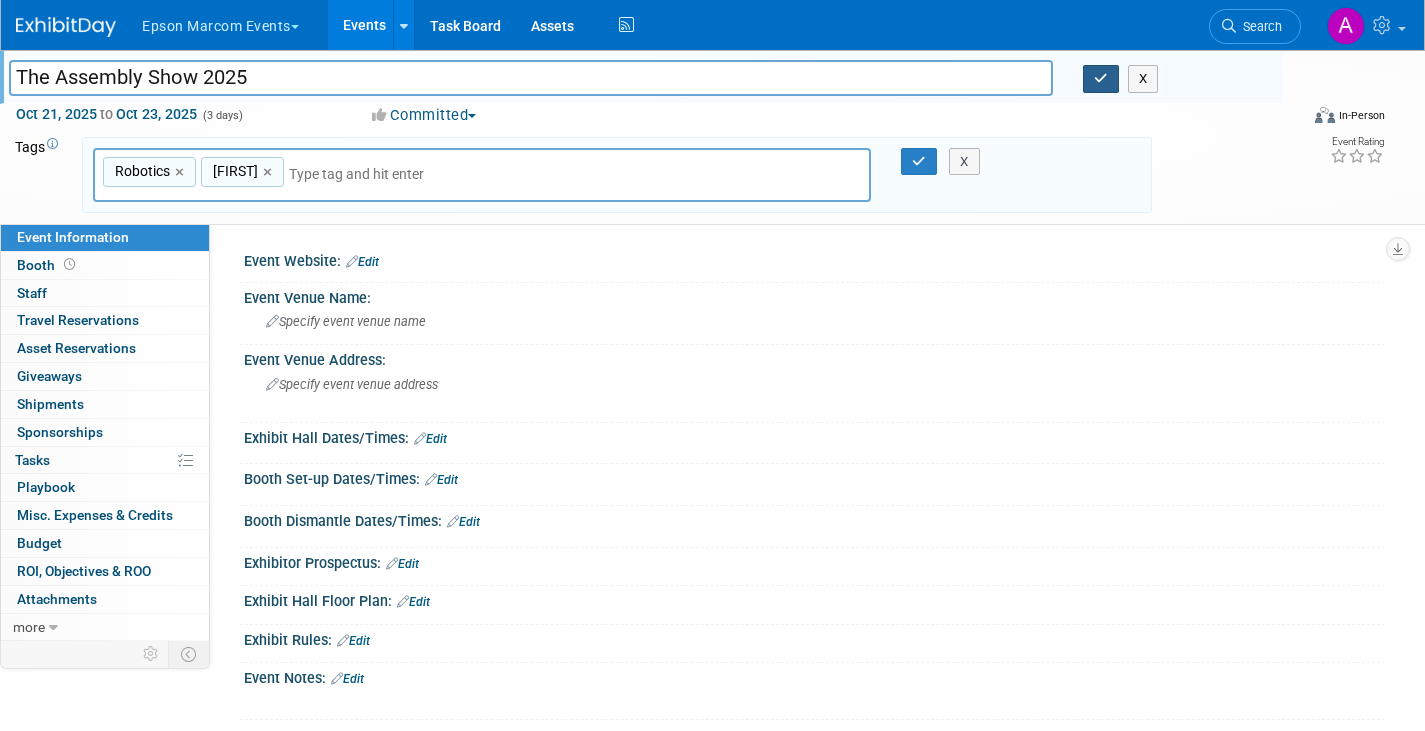 type on "The Assembly Show 2025" 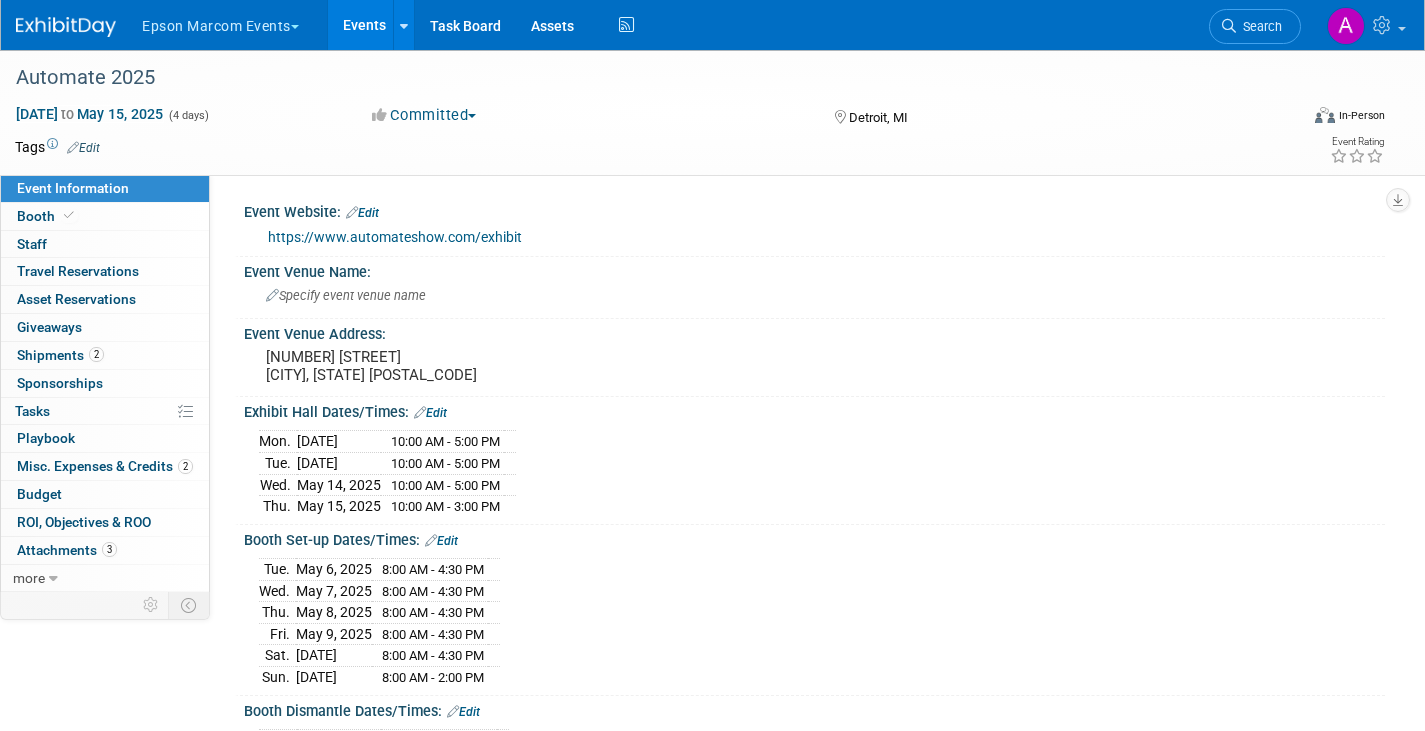 scroll, scrollTop: 0, scrollLeft: 0, axis: both 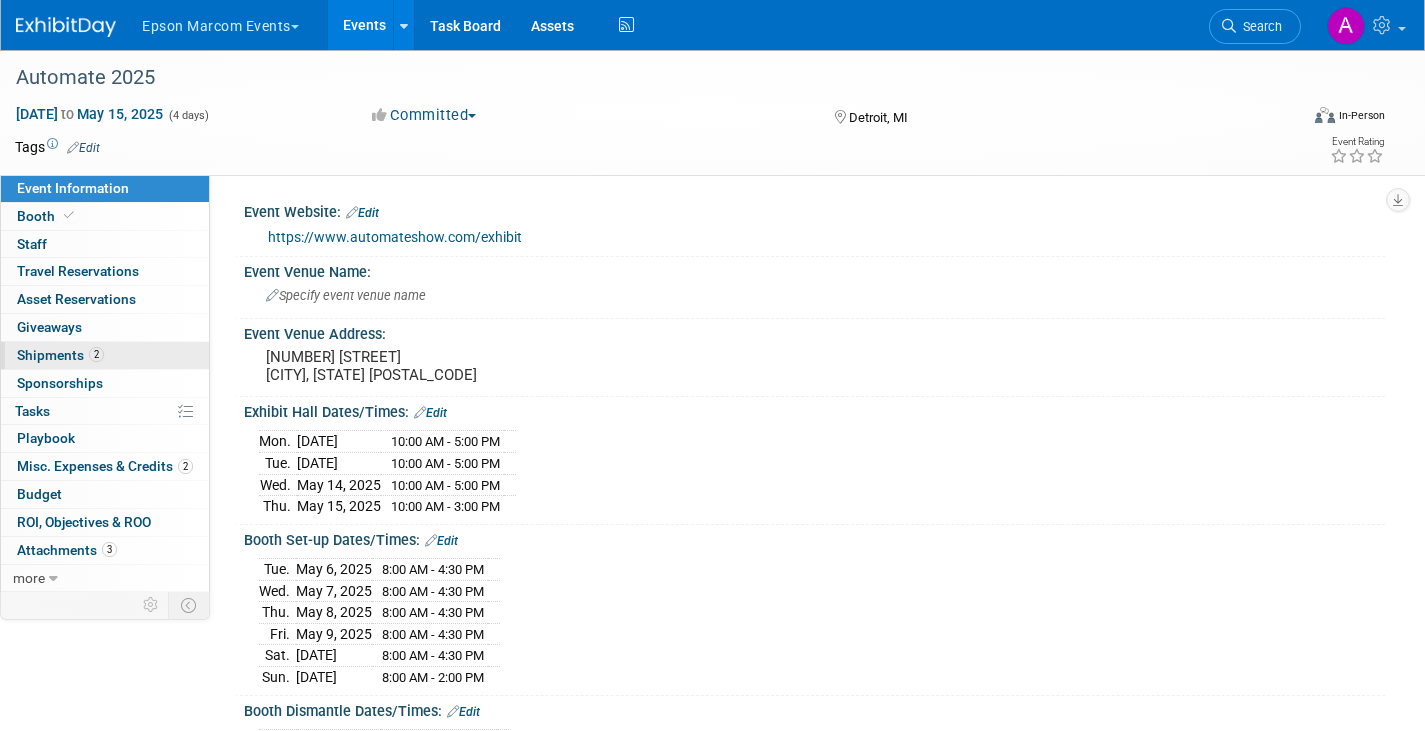 click on "Shipments 2" at bounding box center (60, 355) 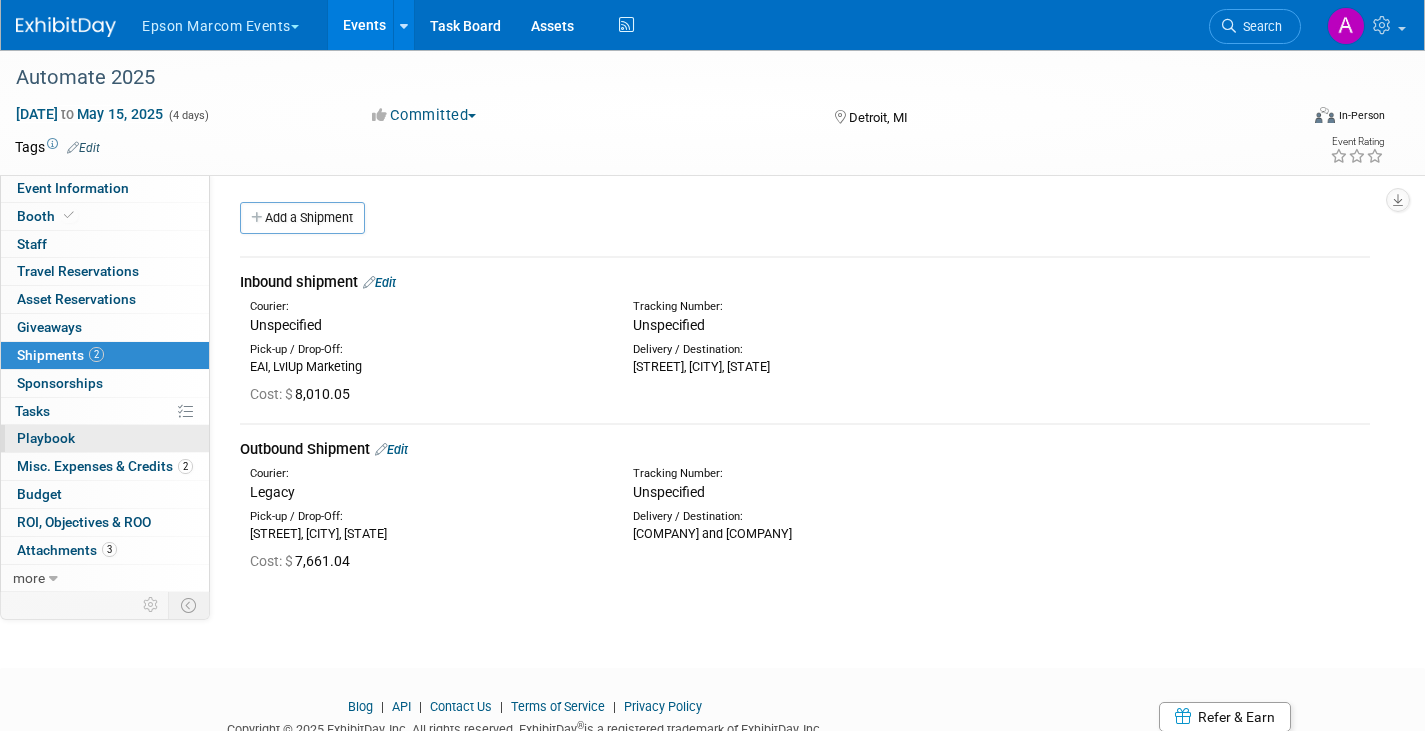 click on "Playbook 0" at bounding box center (46, 438) 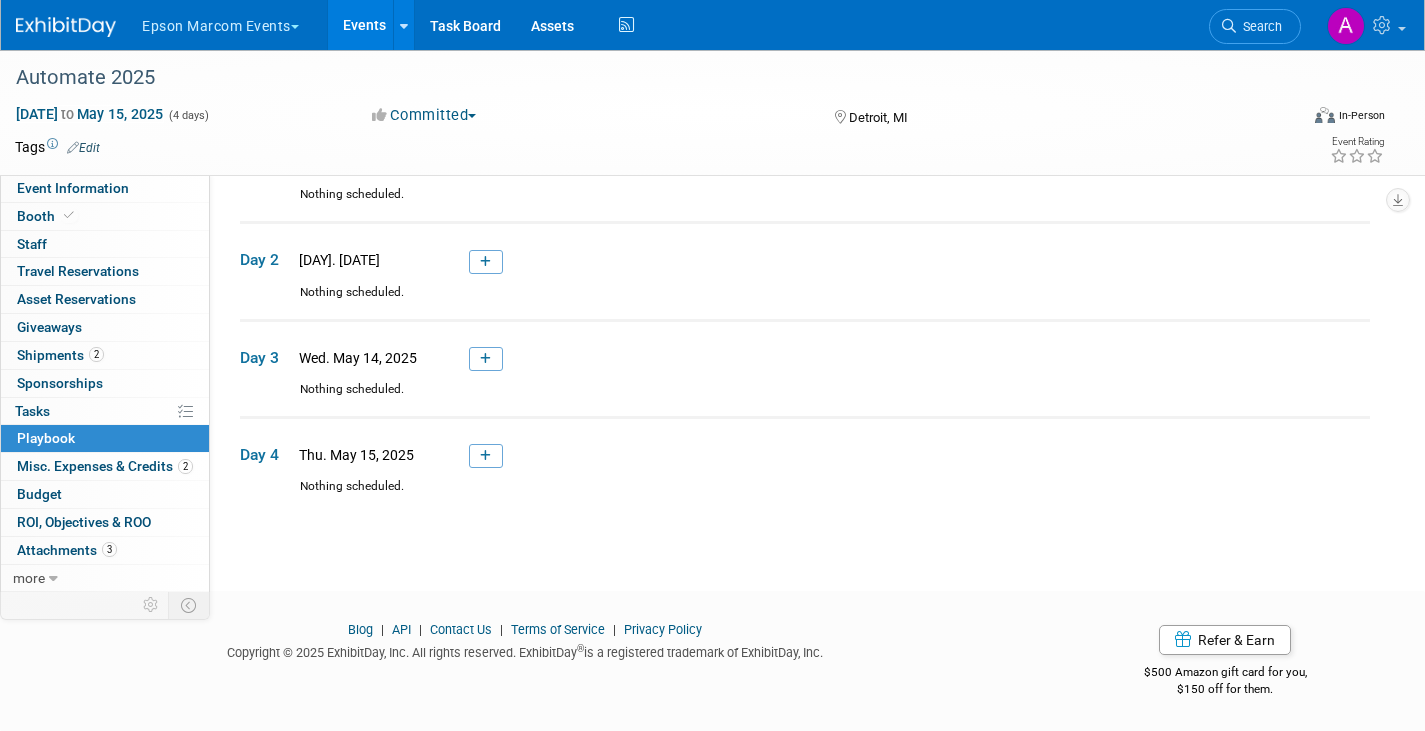 scroll, scrollTop: 0, scrollLeft: 0, axis: both 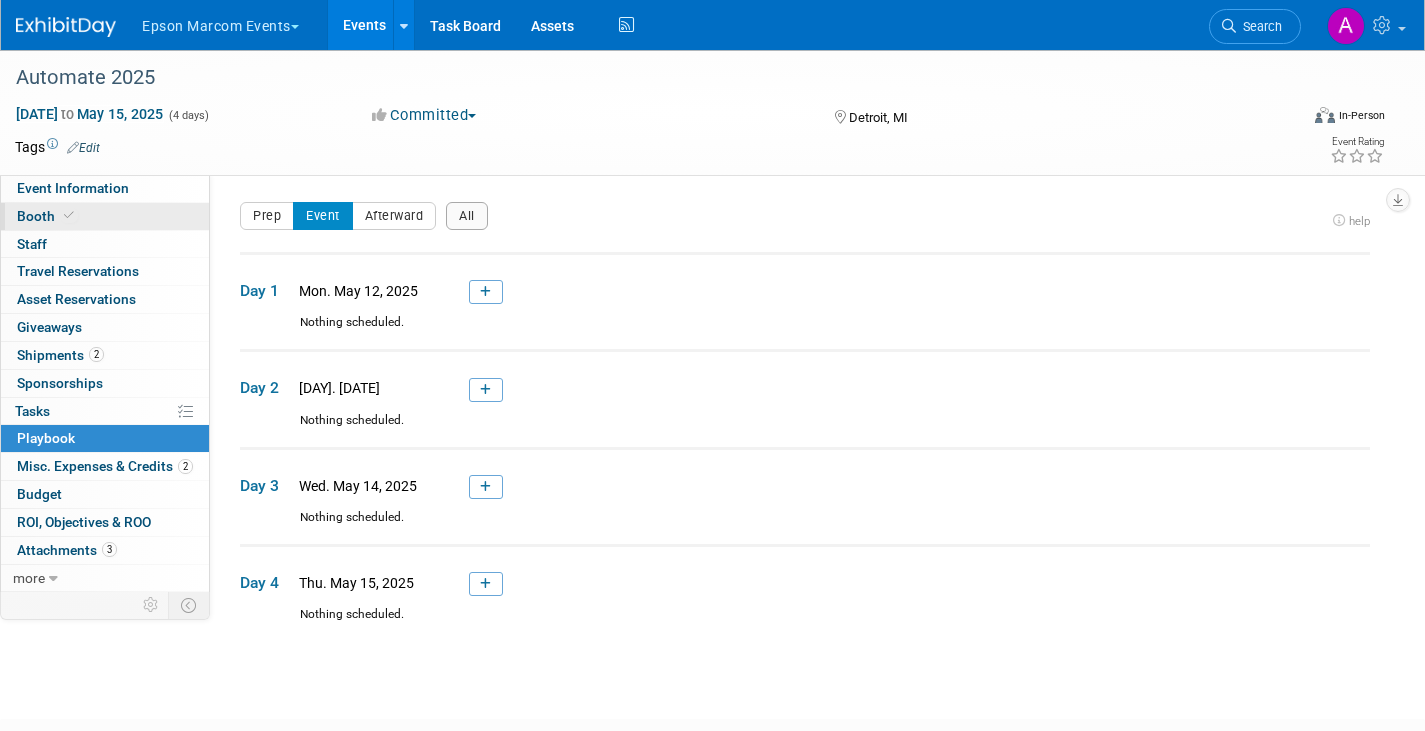 click on "Booth" at bounding box center (47, 216) 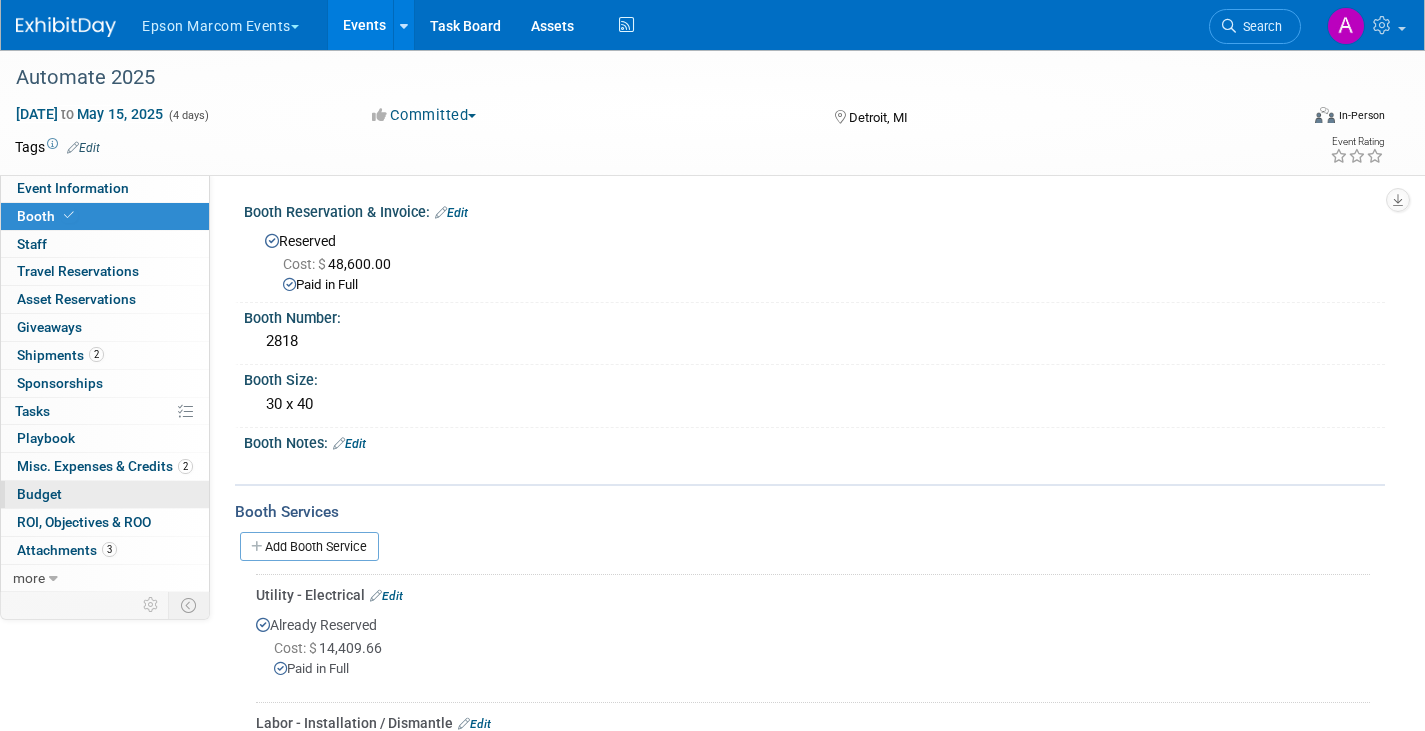 click on "Budget" at bounding box center [105, 494] 